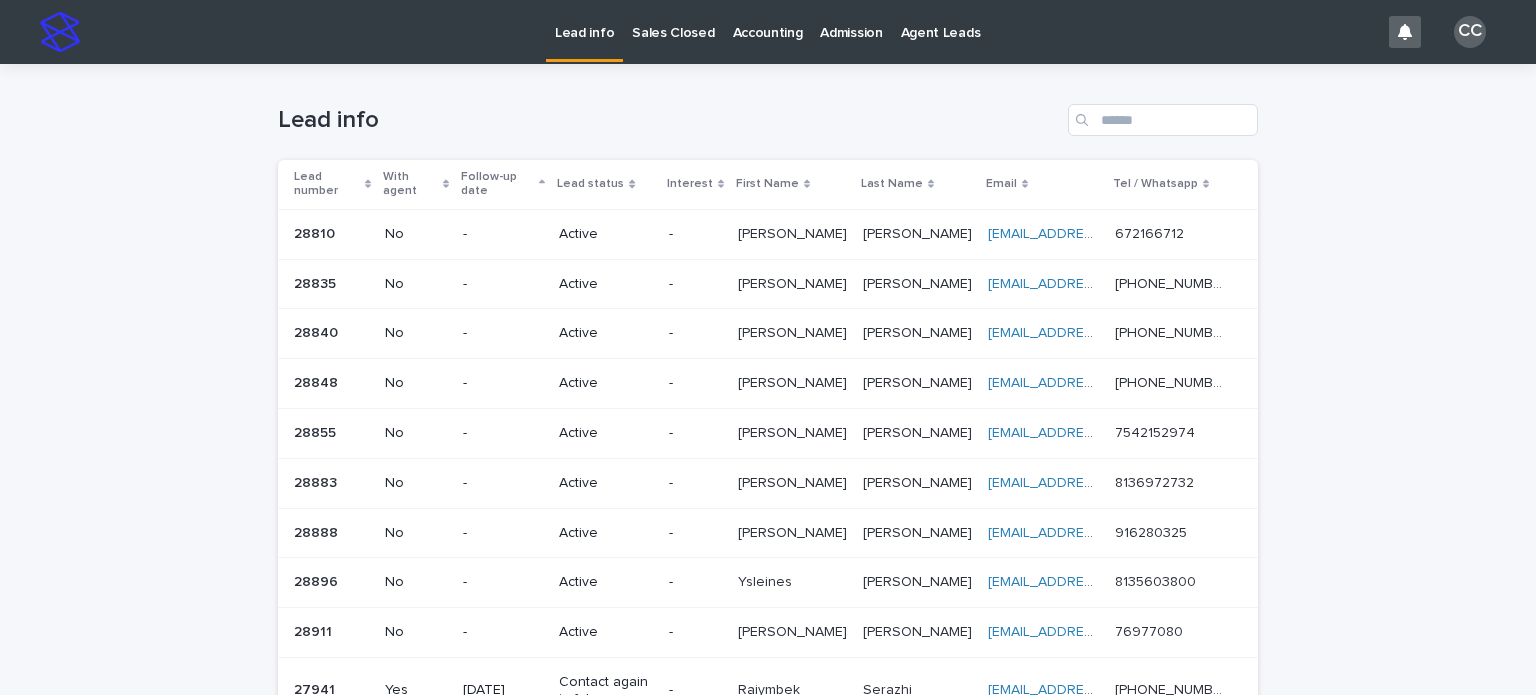 scroll, scrollTop: 0, scrollLeft: 0, axis: both 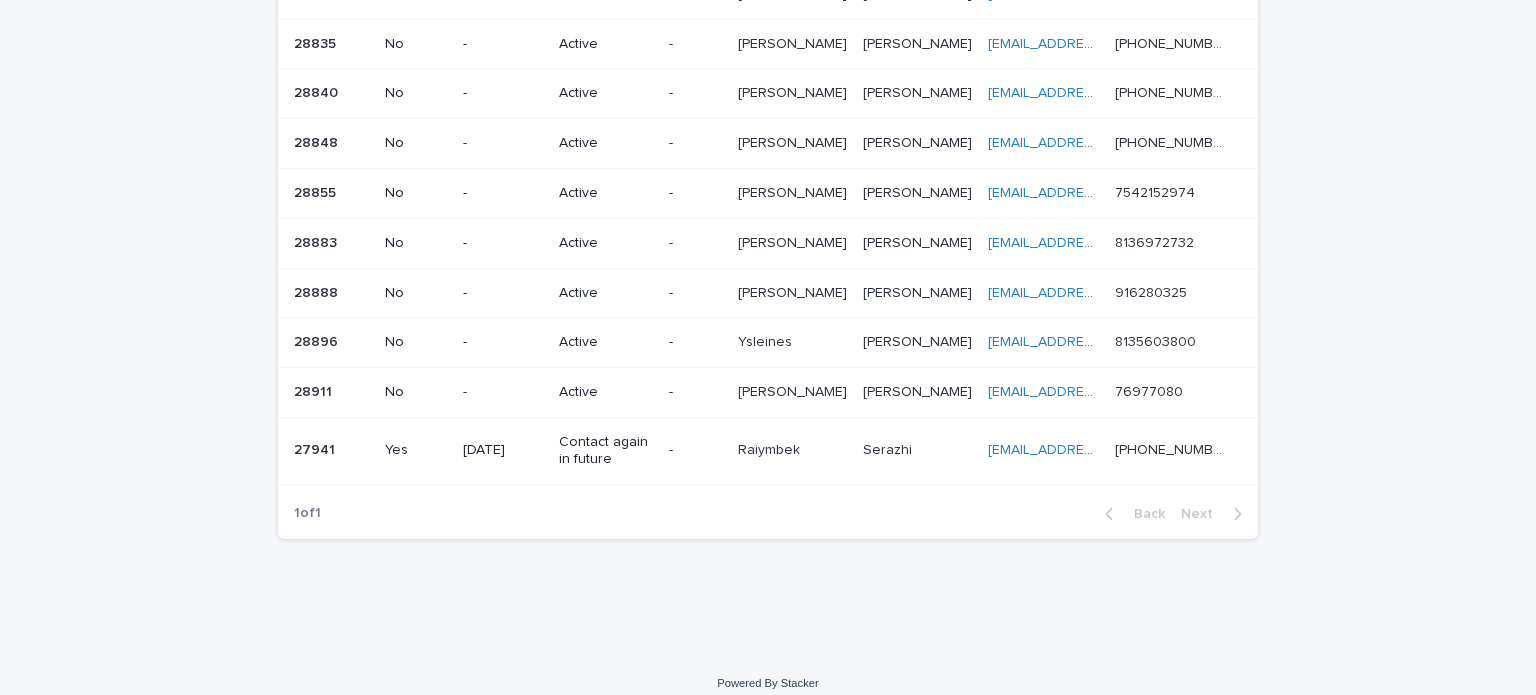 click on "Active" at bounding box center [605, 392] 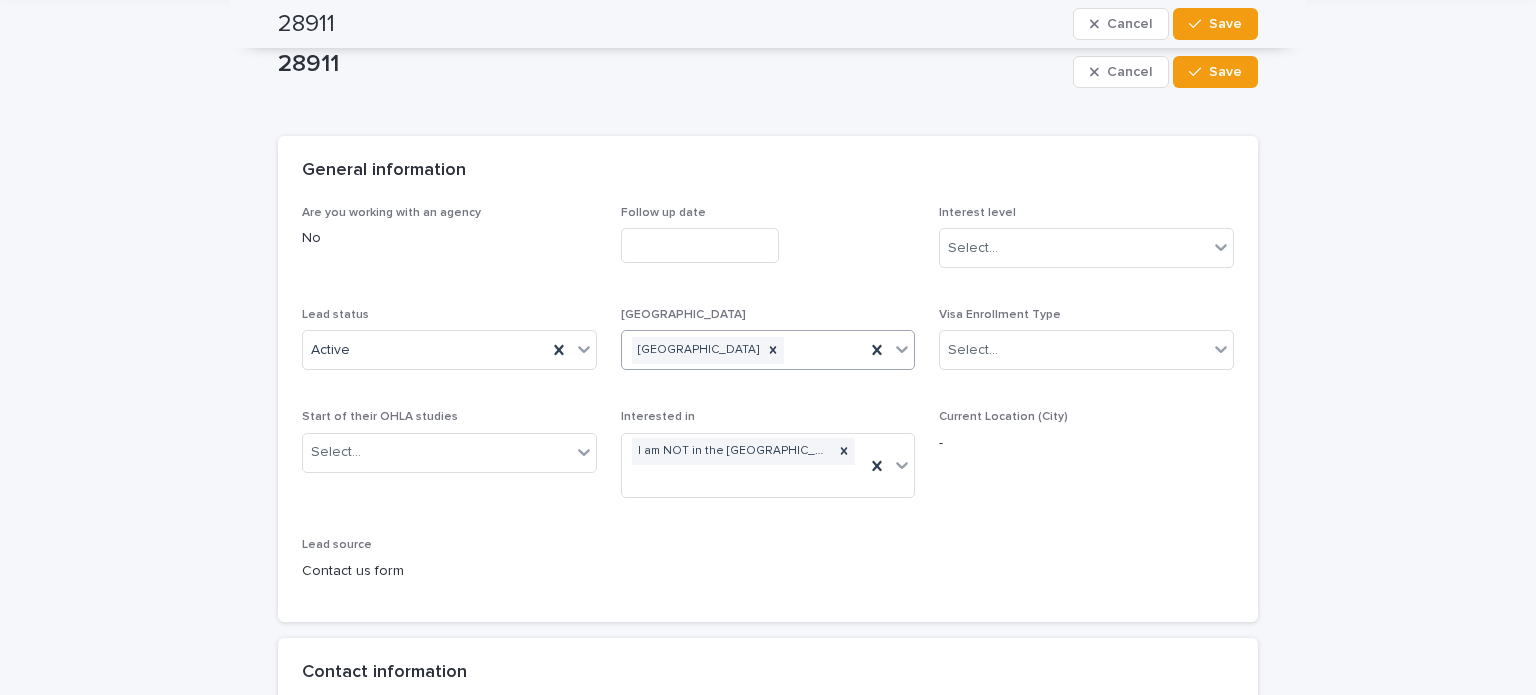scroll, scrollTop: 0, scrollLeft: 0, axis: both 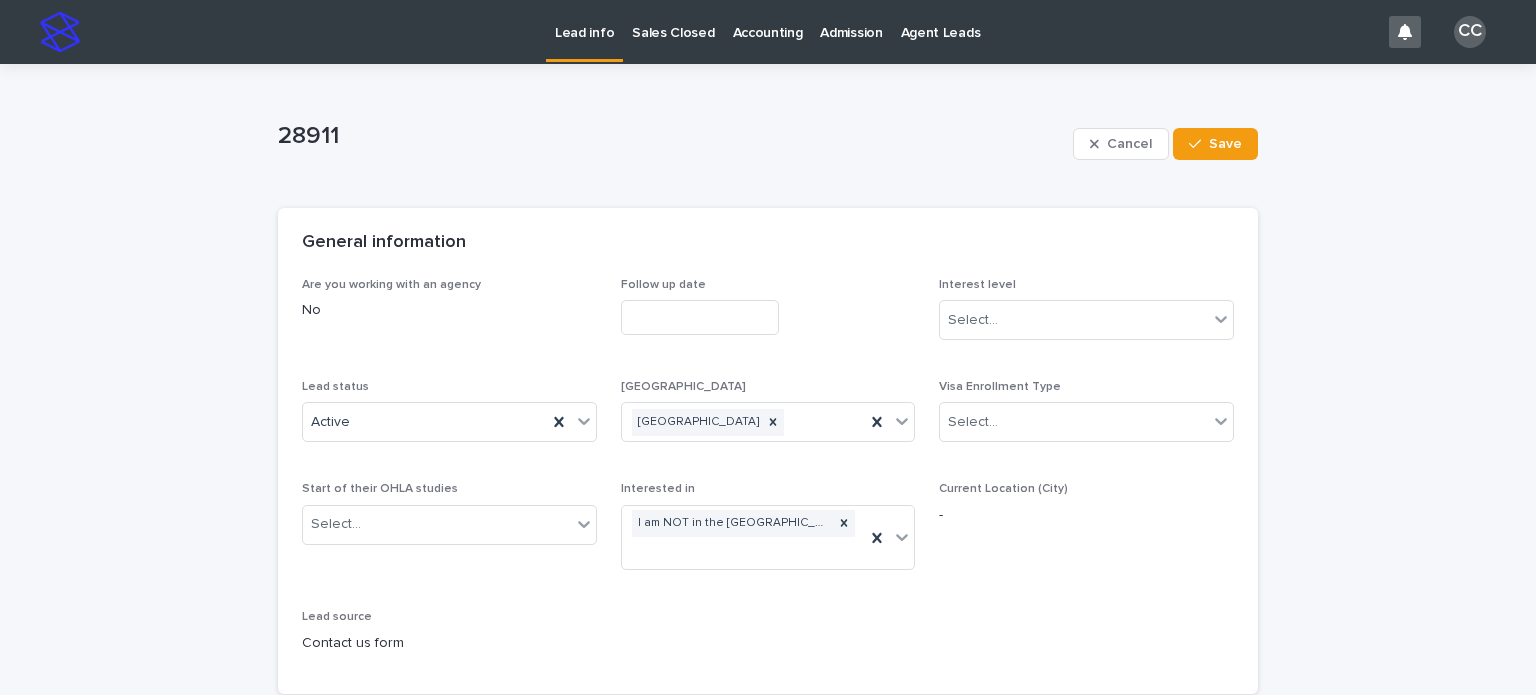 click on "Lead info" at bounding box center [584, 21] 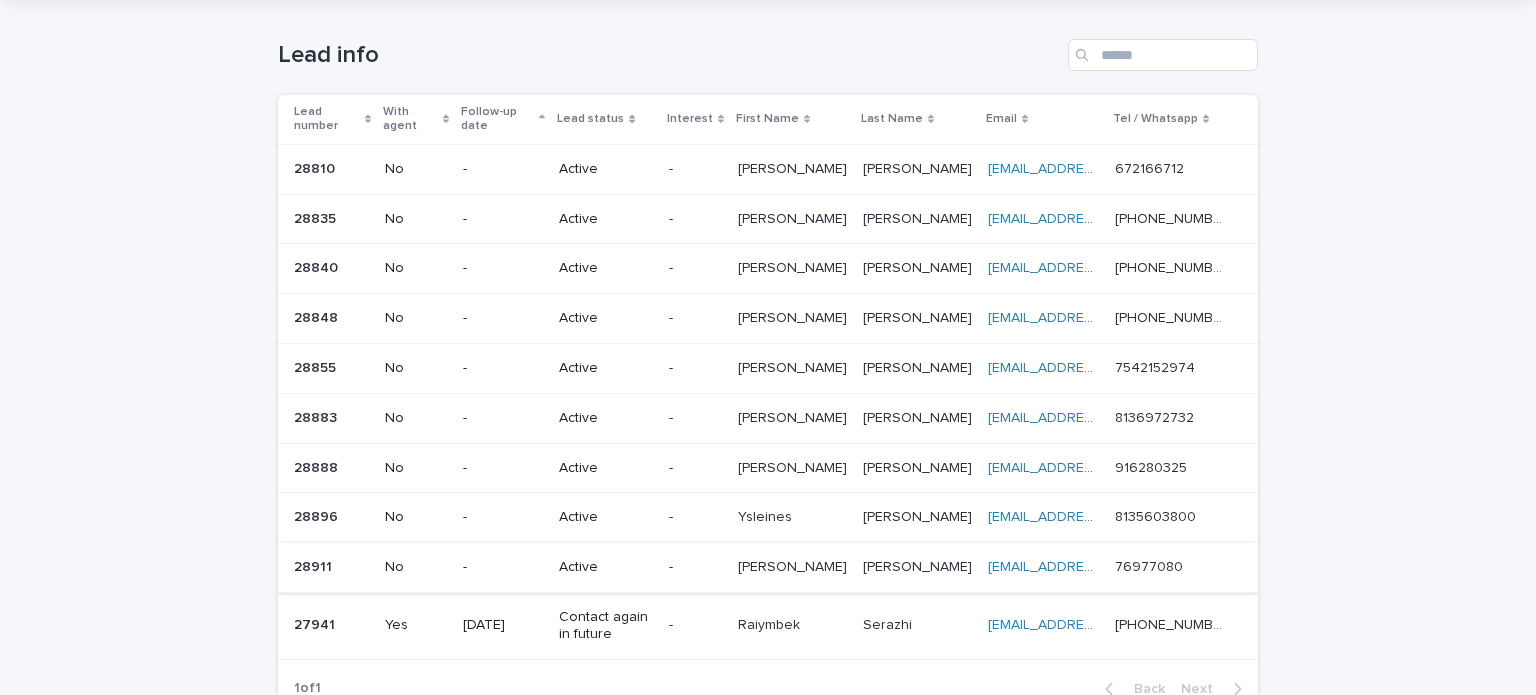scroll, scrollTop: 100, scrollLeft: 0, axis: vertical 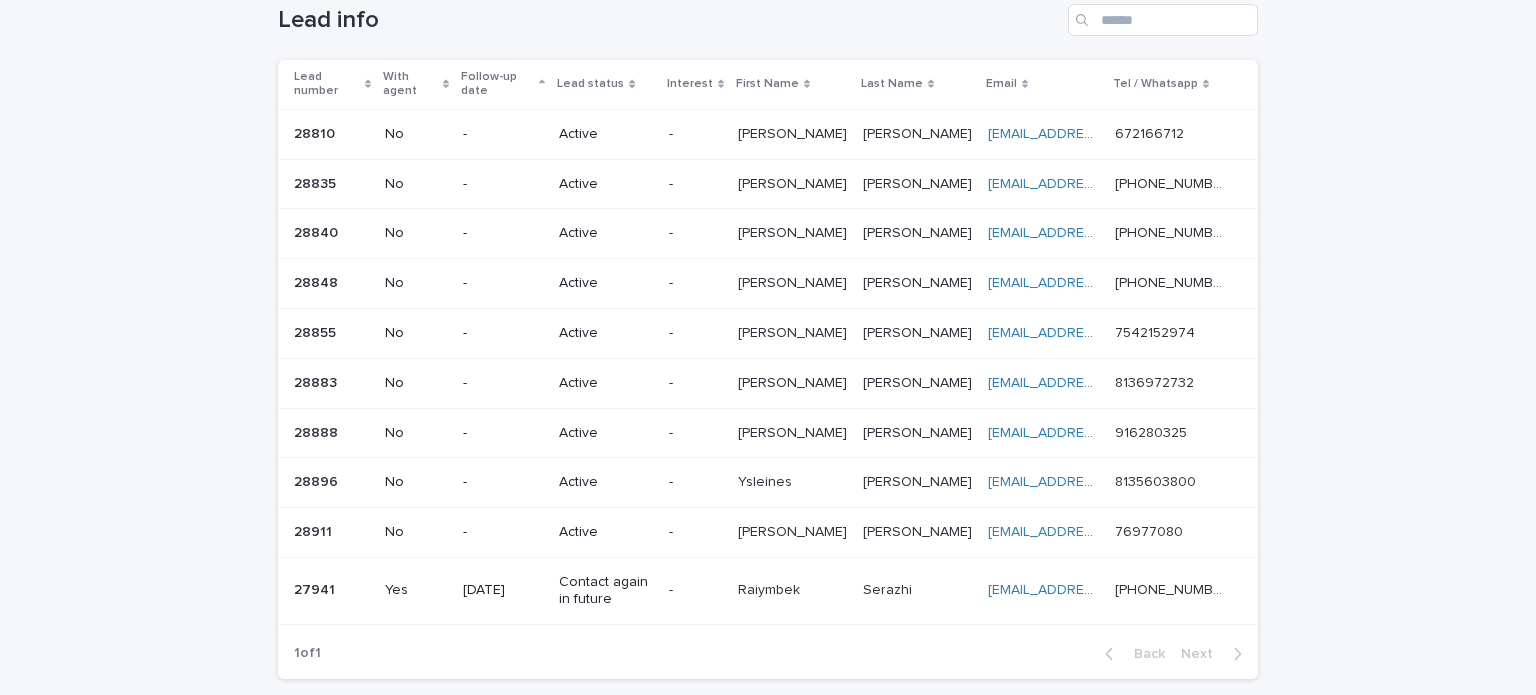 click on "[PERSON_NAME]" at bounding box center [794, 530] 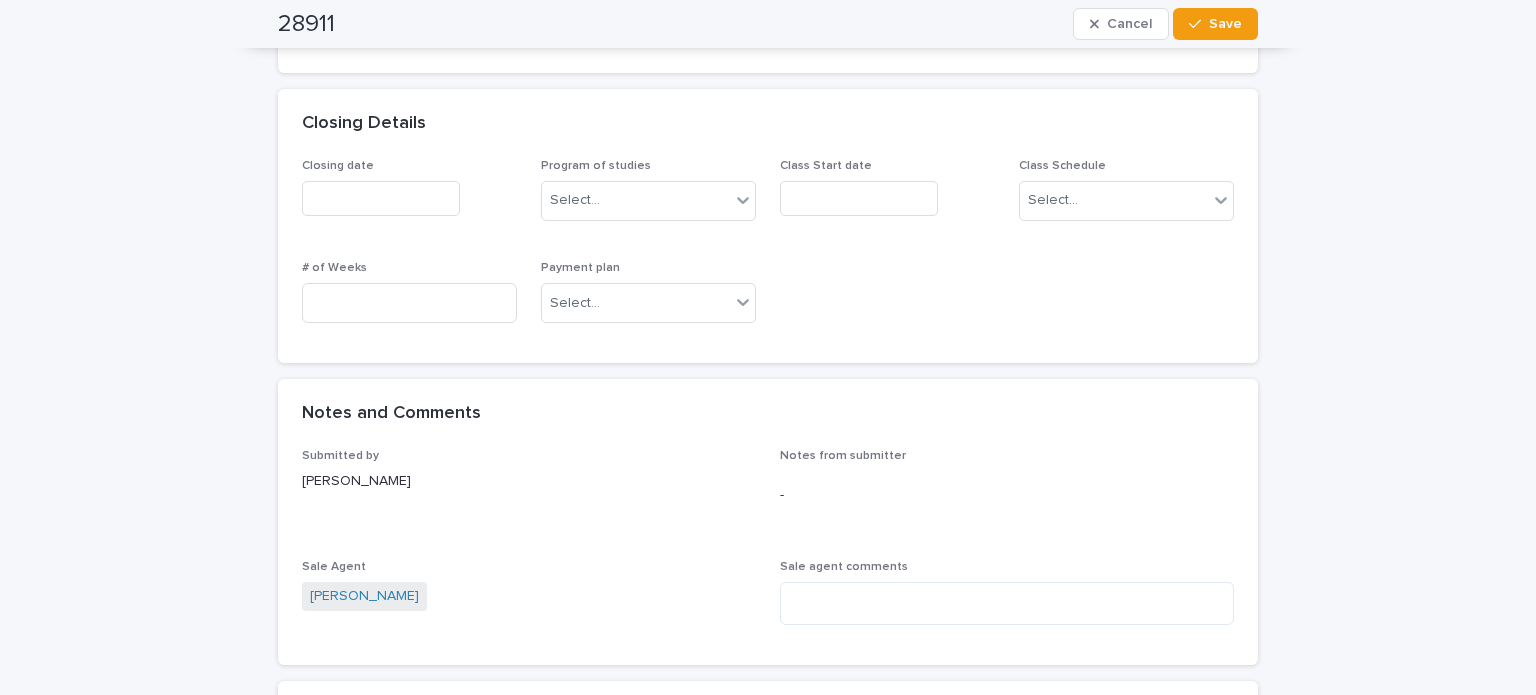 scroll, scrollTop: 1200, scrollLeft: 0, axis: vertical 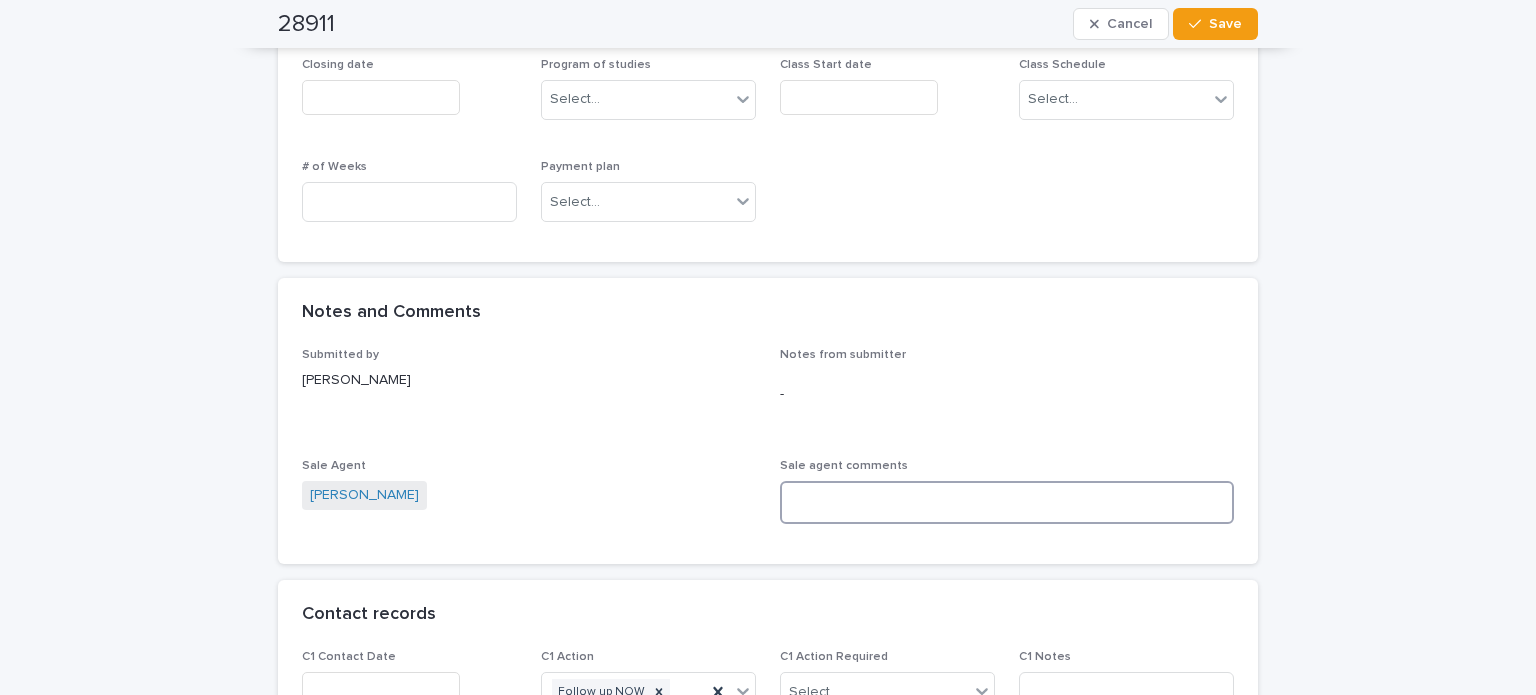 click at bounding box center (1007, 502) 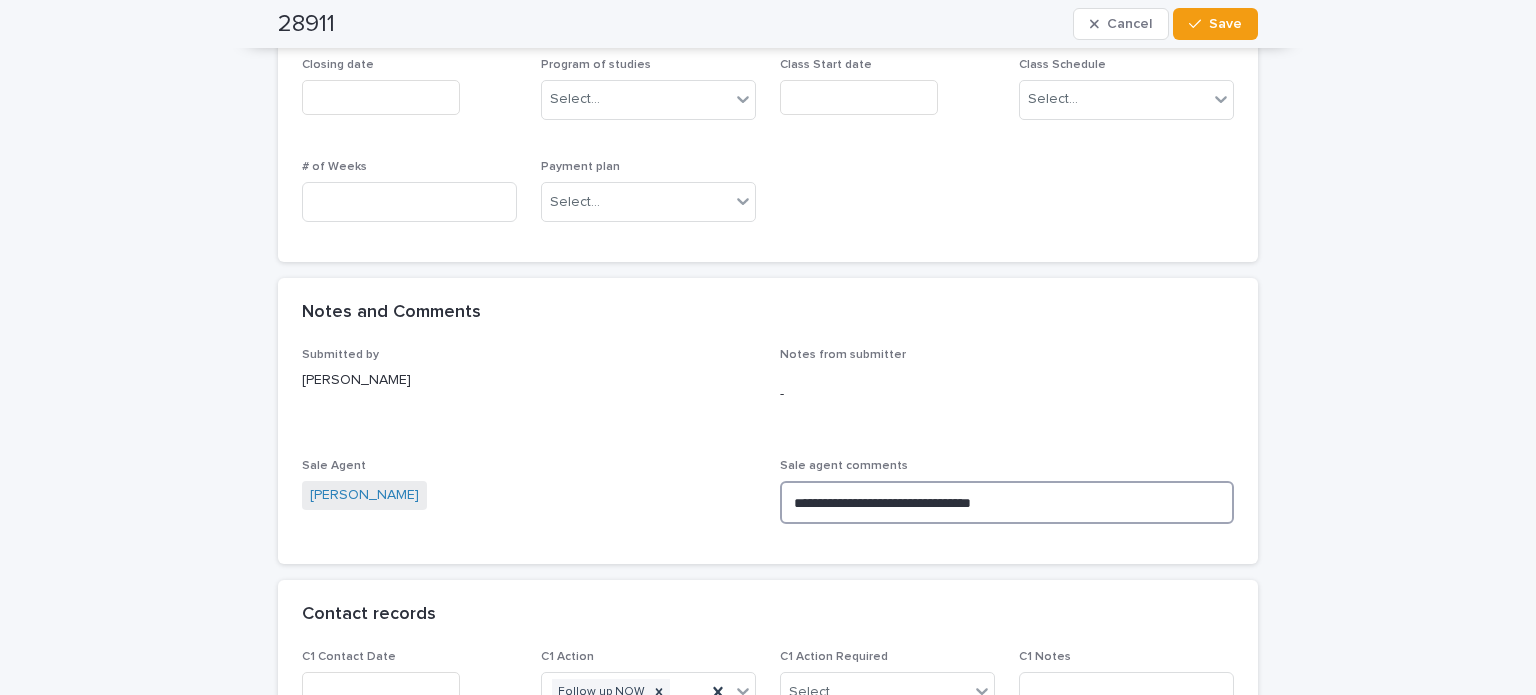 click on "**********" at bounding box center (1007, 502) 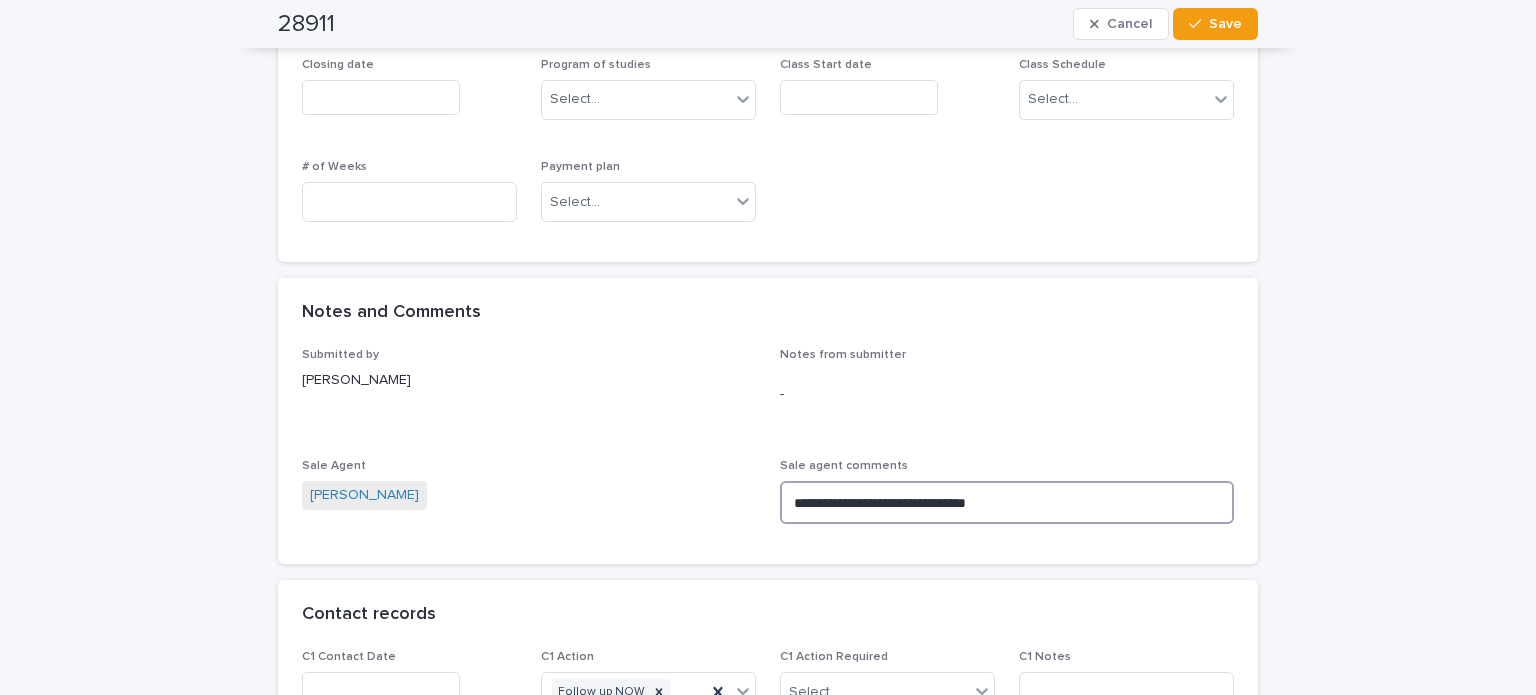 click on "**********" at bounding box center (1007, 502) 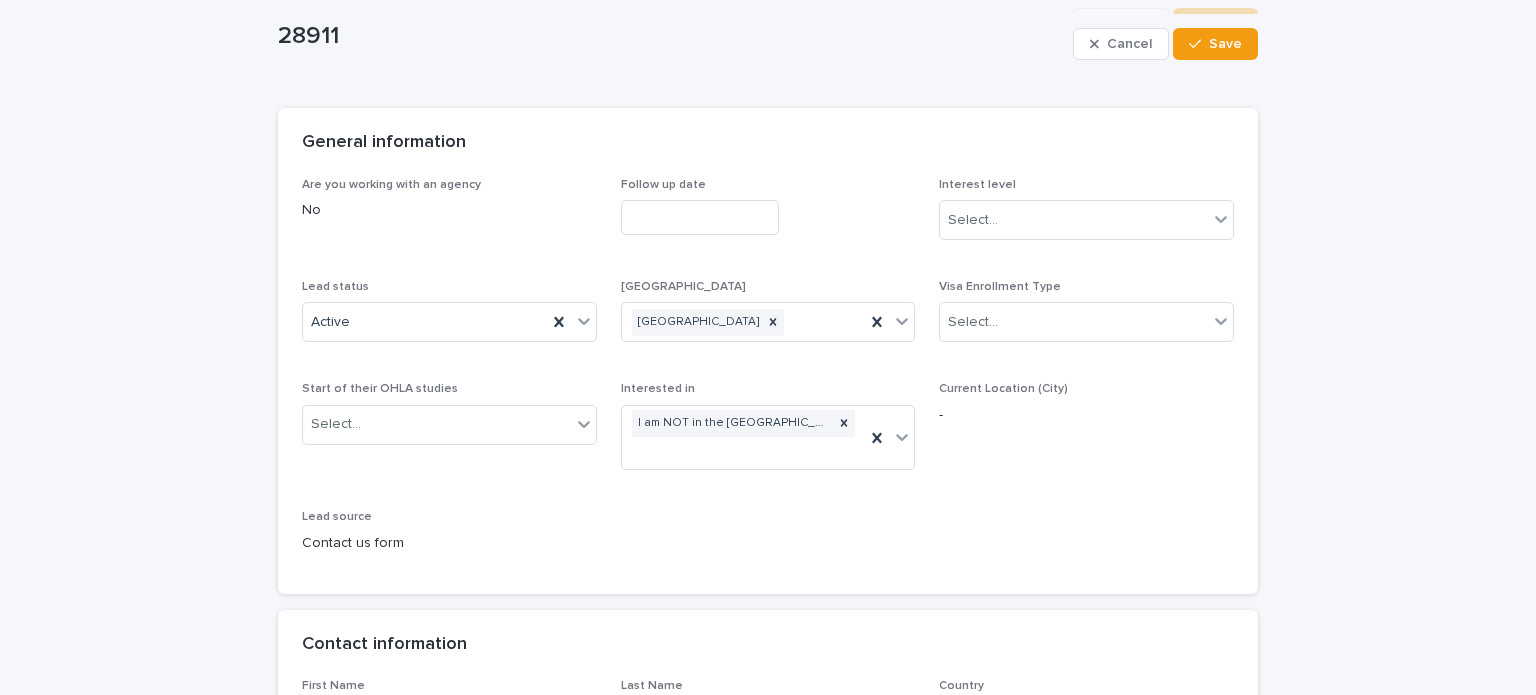 scroll, scrollTop: 0, scrollLeft: 0, axis: both 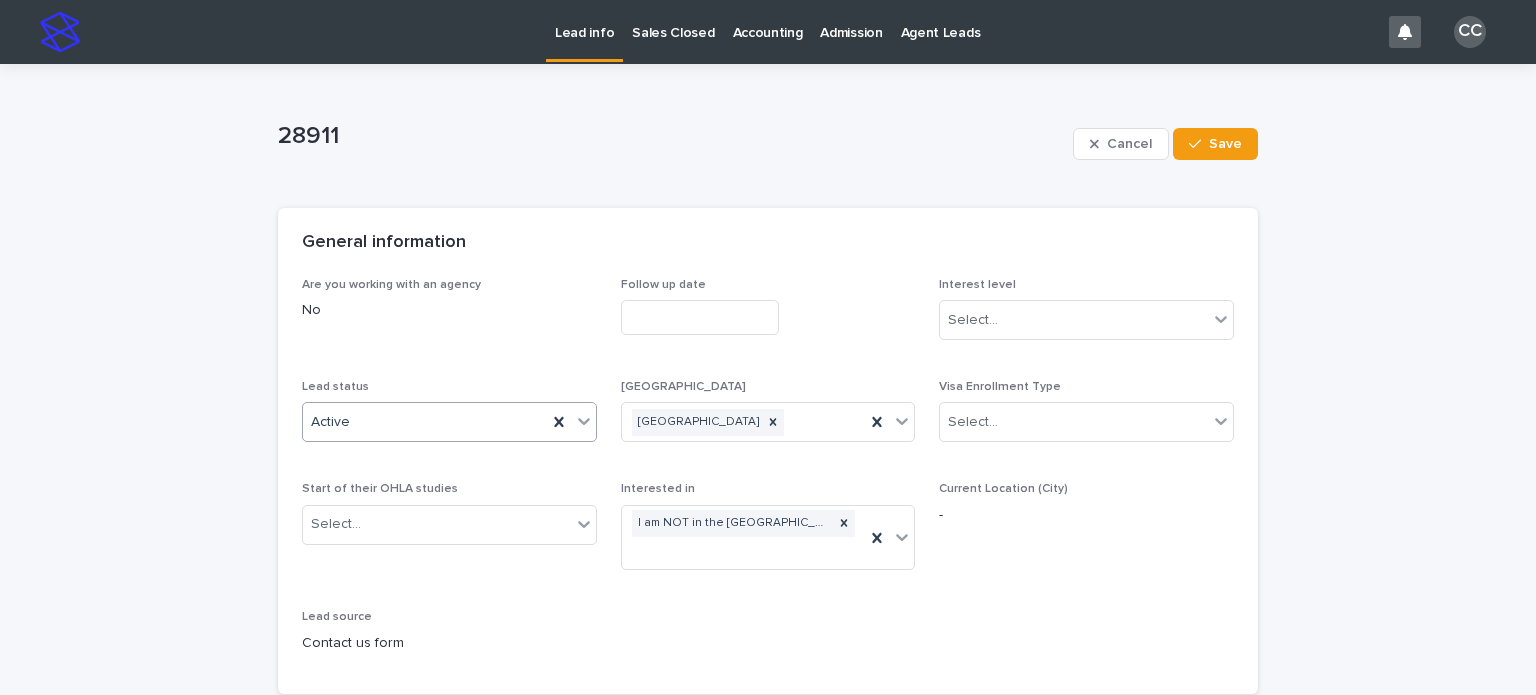type on "**********" 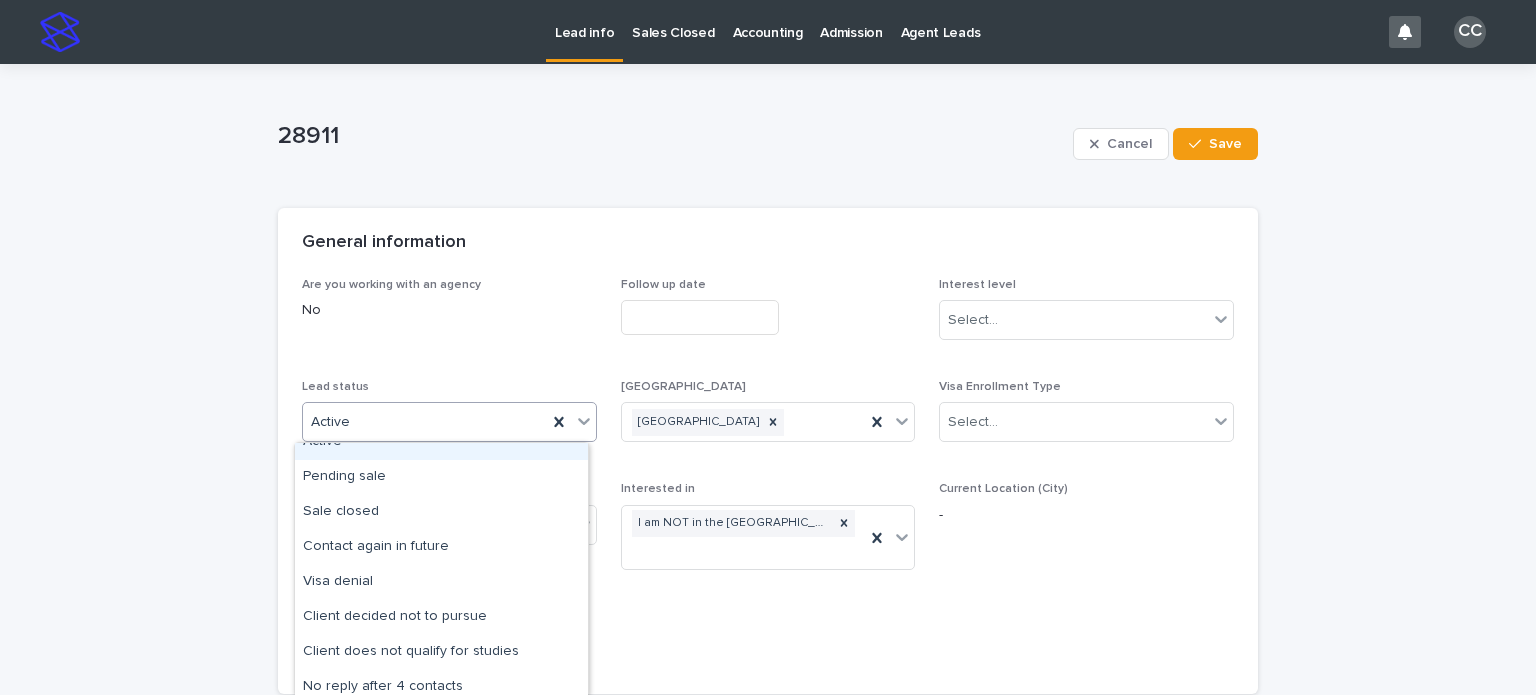 scroll, scrollTop: 100, scrollLeft: 0, axis: vertical 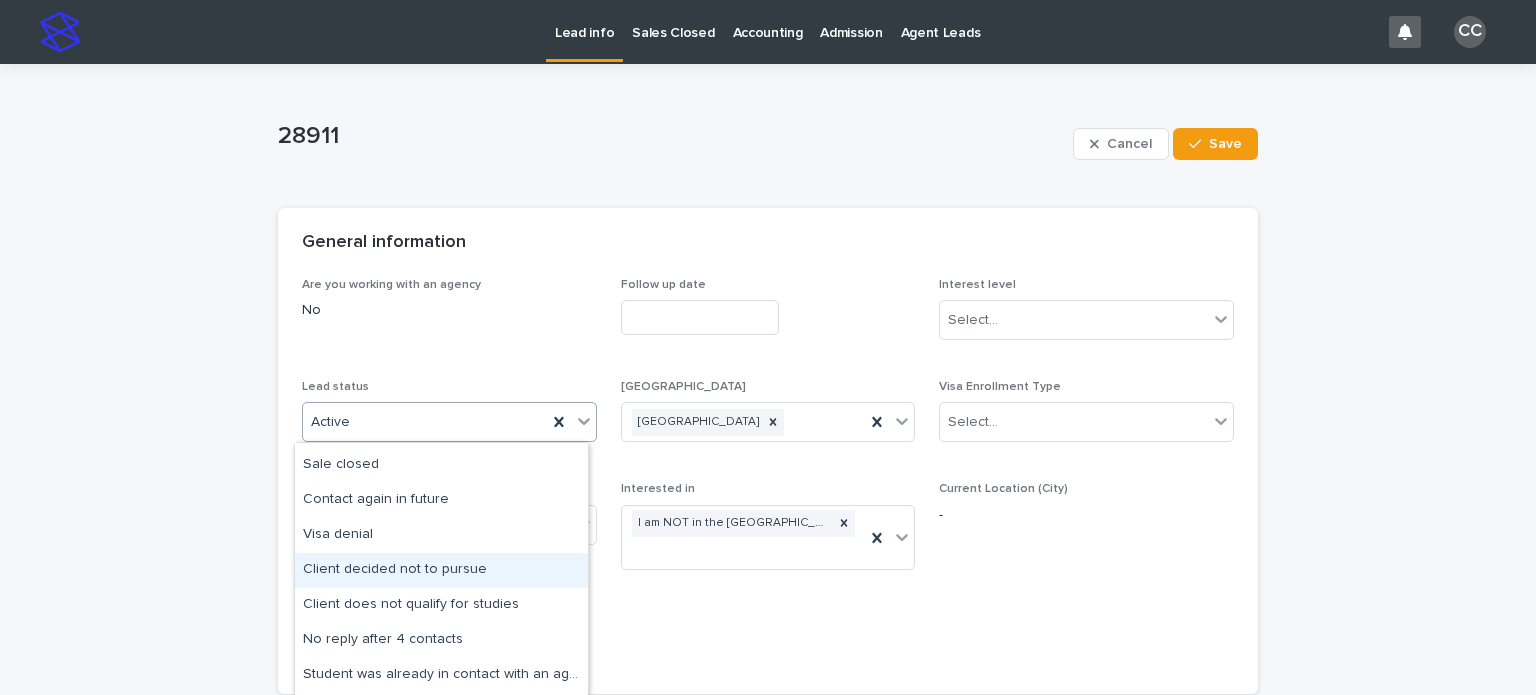 click on "Client decided not to pursue" at bounding box center [441, 570] 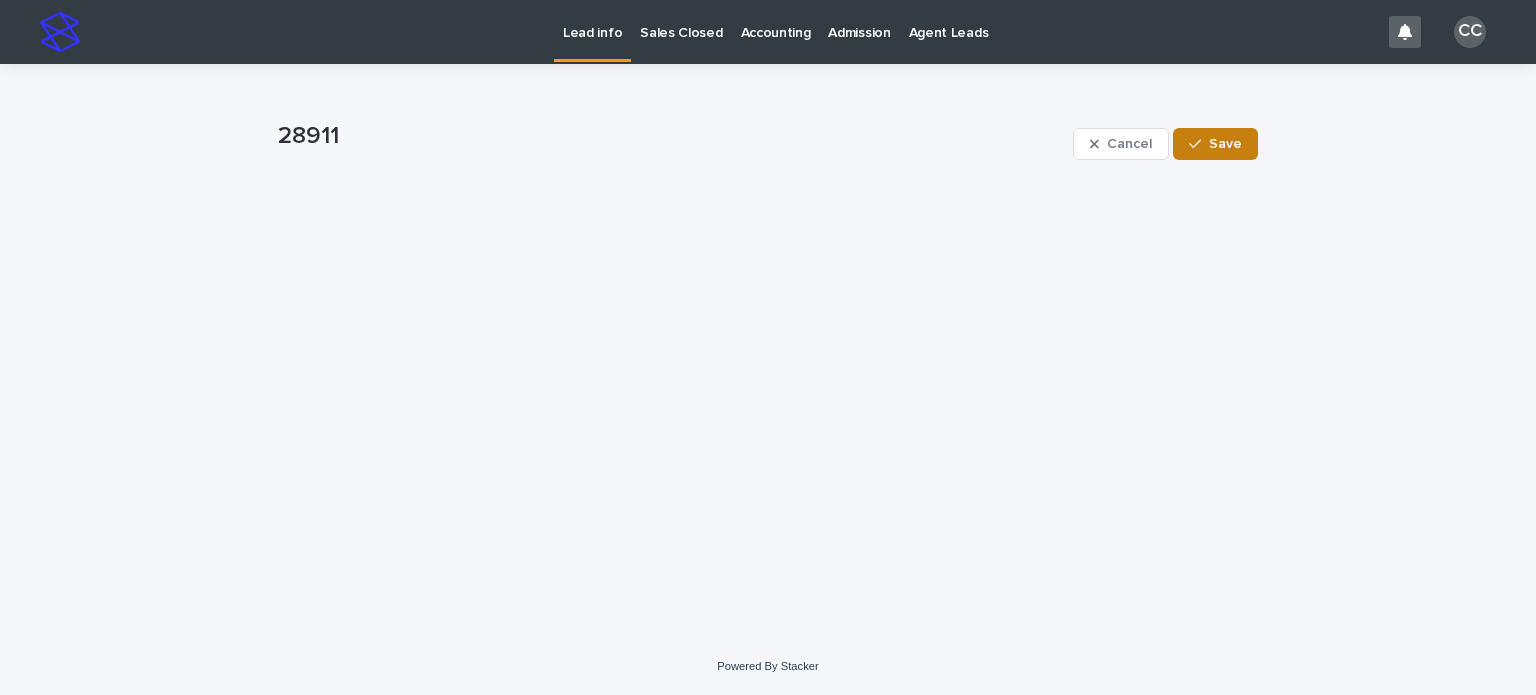click on "Save" at bounding box center [1215, 144] 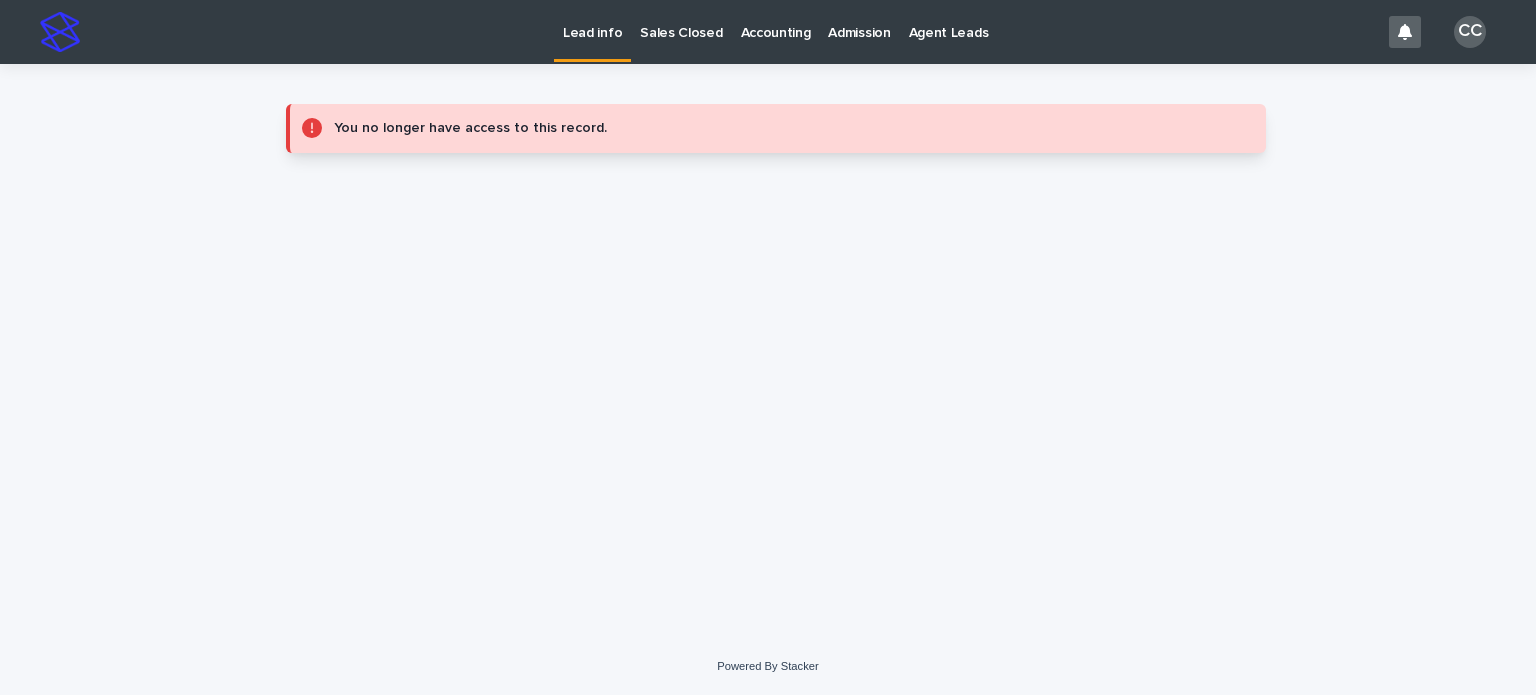 click on "Lead info" at bounding box center [592, 21] 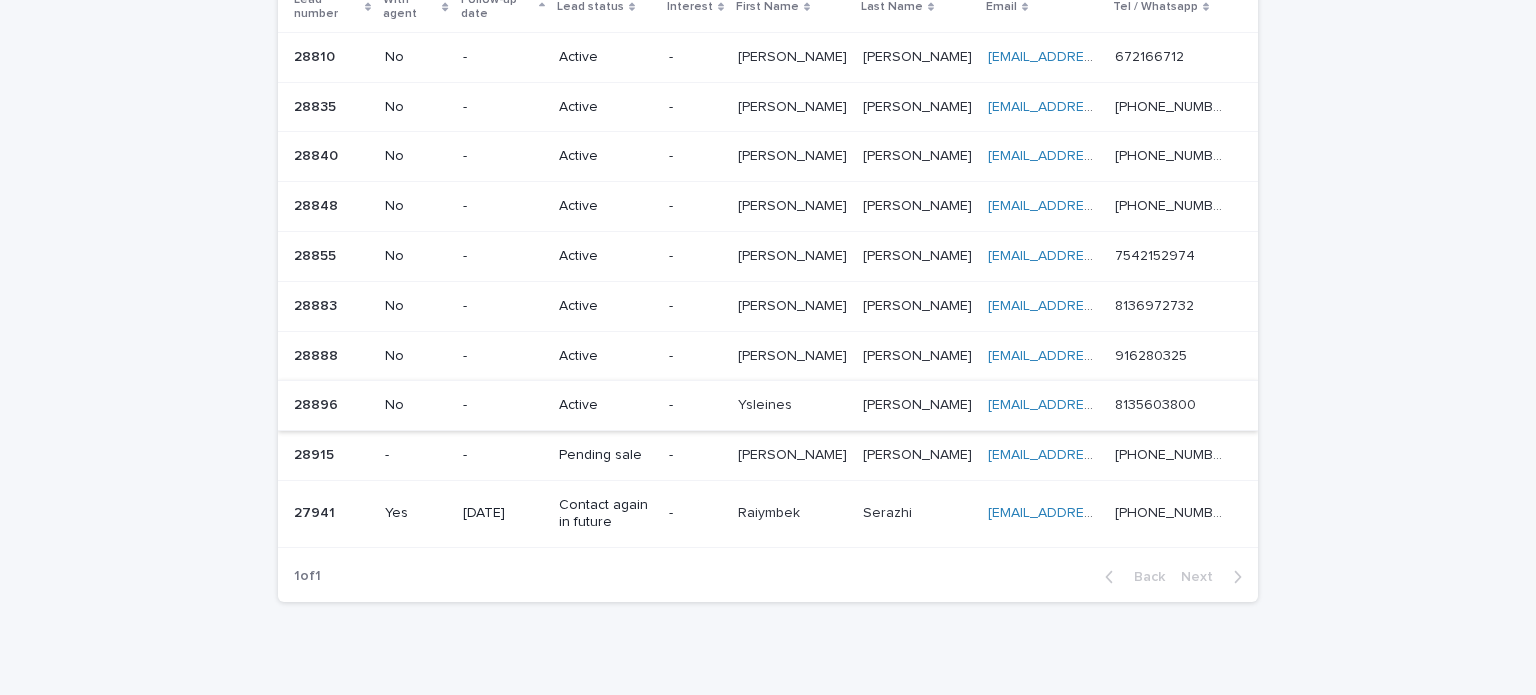 scroll, scrollTop: 254, scrollLeft: 0, axis: vertical 